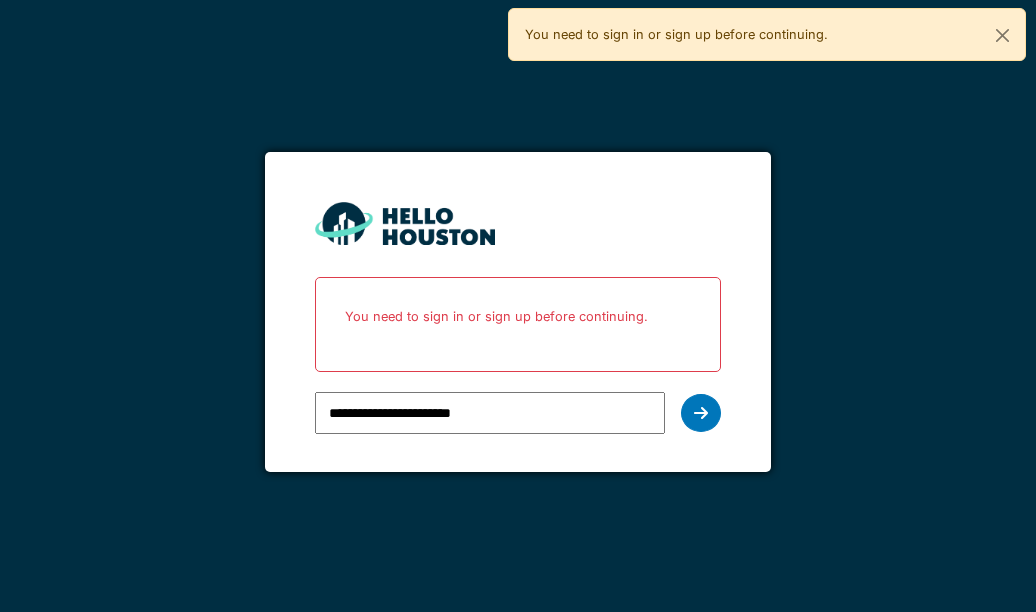 scroll, scrollTop: 0, scrollLeft: 0, axis: both 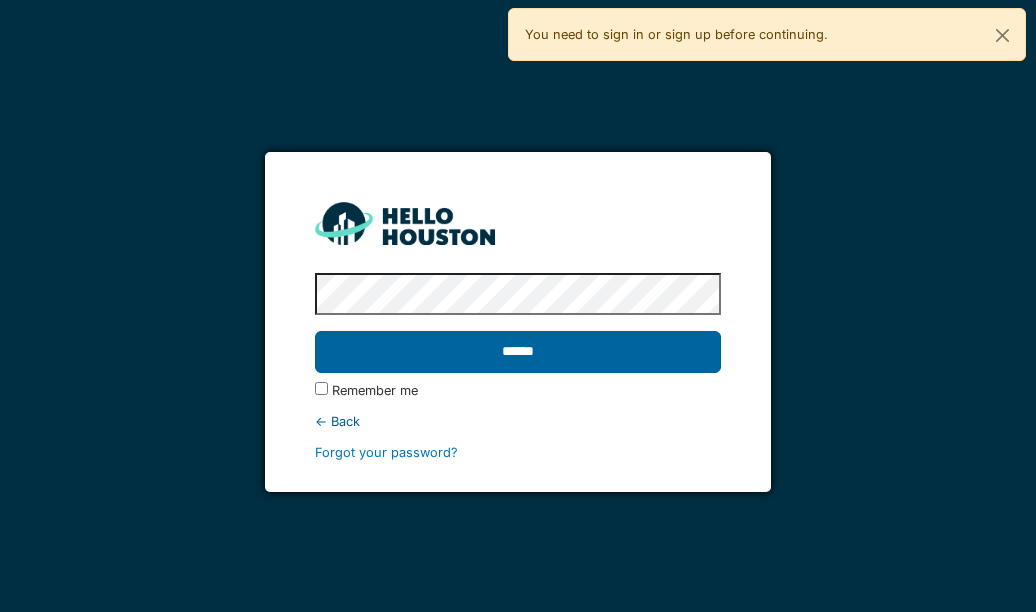 click on "******" at bounding box center (517, 352) 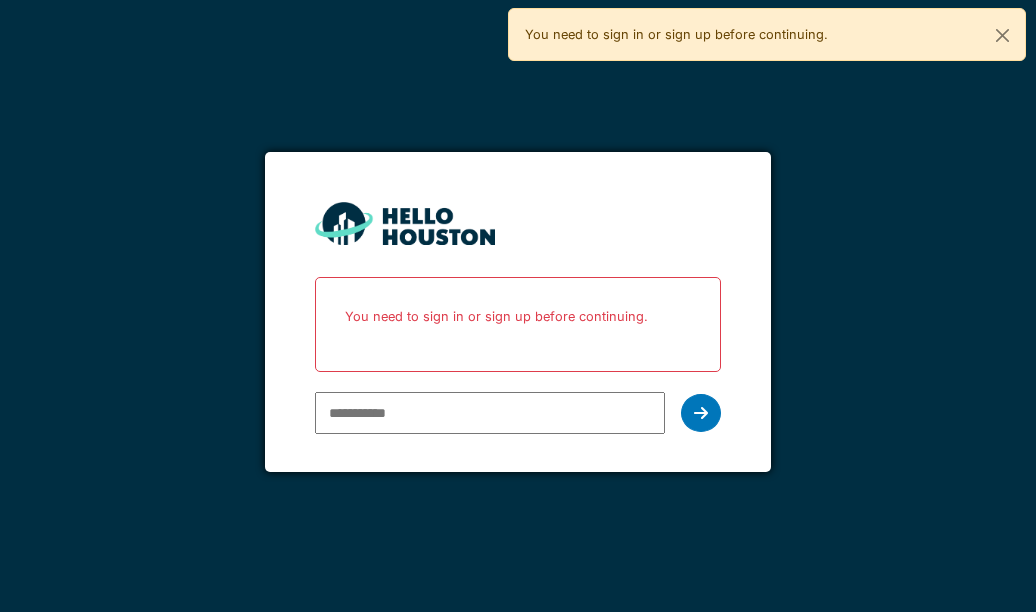 scroll, scrollTop: 0, scrollLeft: 0, axis: both 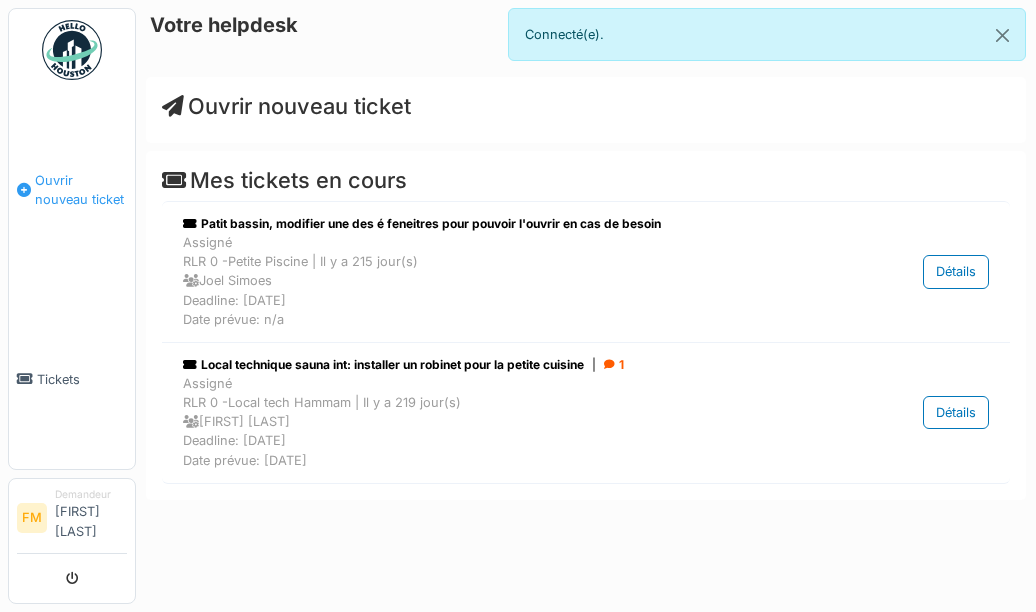 drag, startPoint x: 0, startPoint y: 0, endPoint x: 61, endPoint y: 192, distance: 201.4572 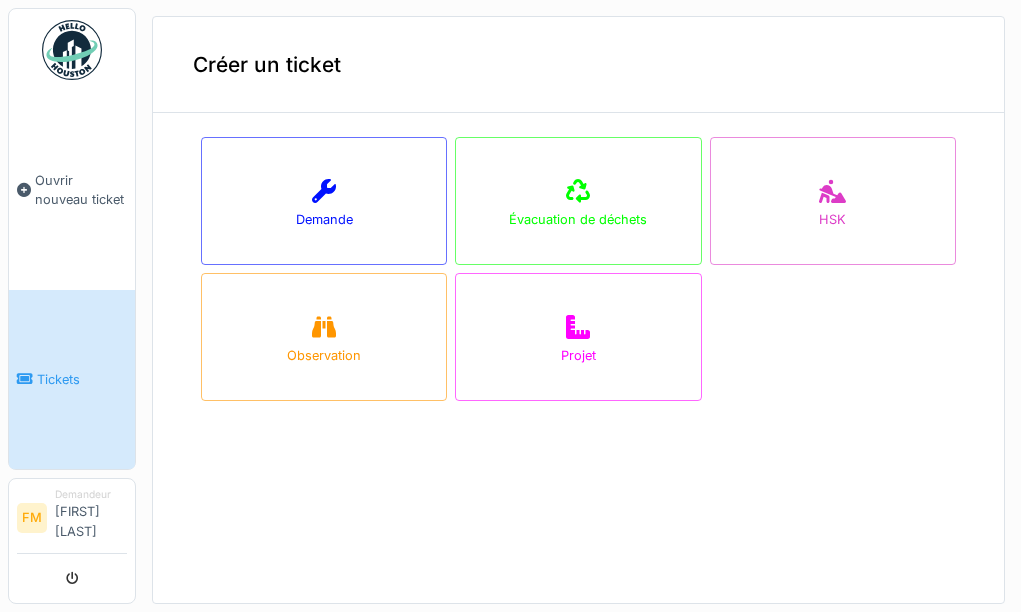 scroll, scrollTop: 0, scrollLeft: 0, axis: both 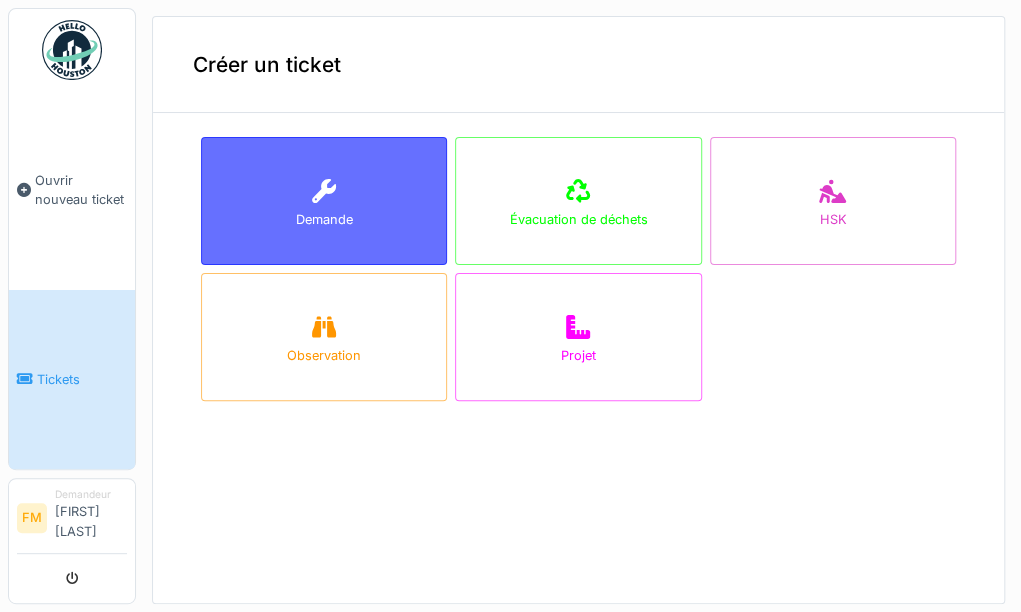 click on "Demande" at bounding box center [324, 201] 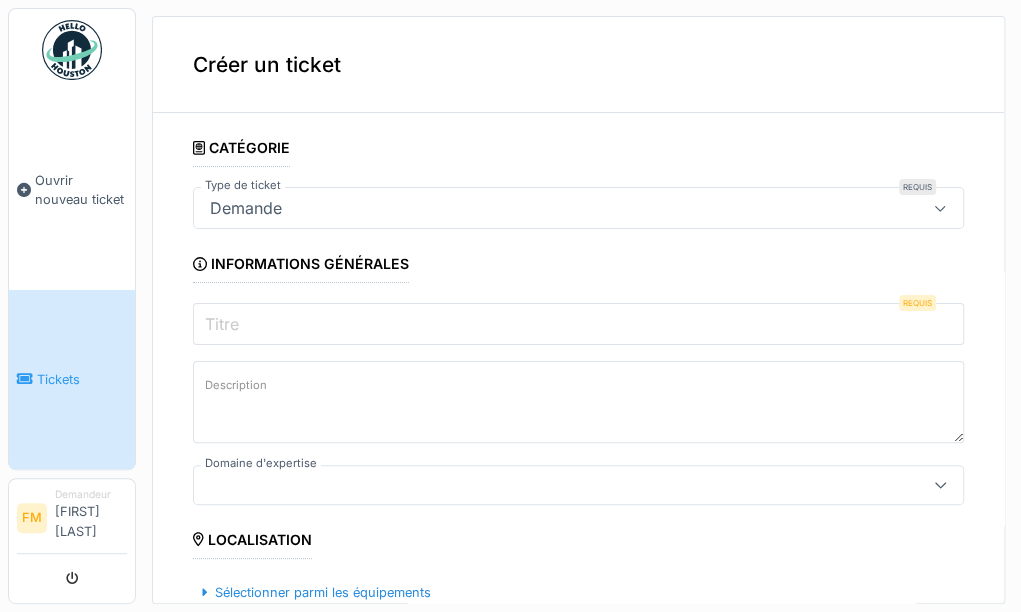 click on "Titre" at bounding box center (578, 324) 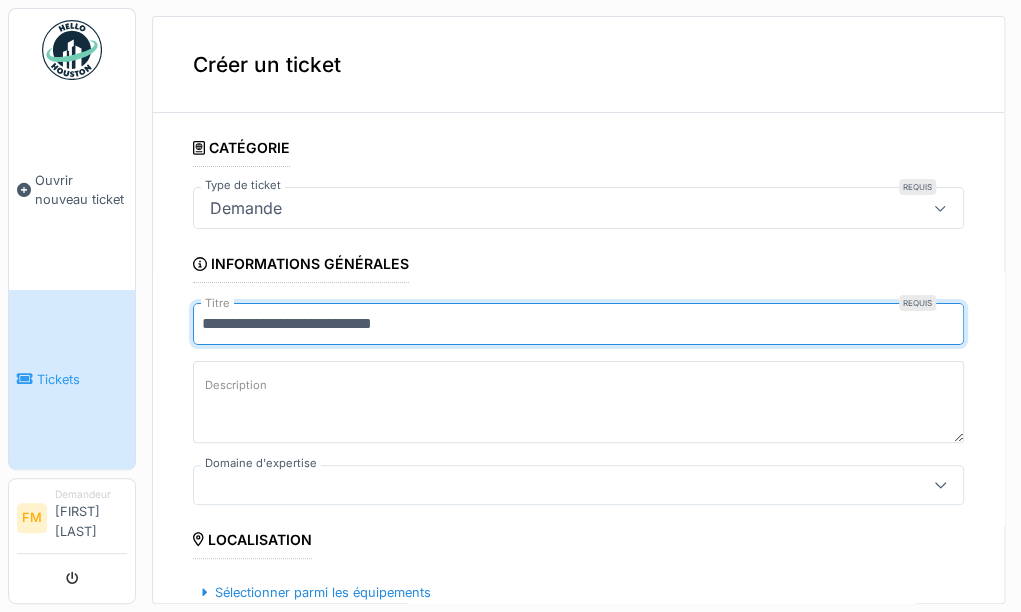 type on "**********" 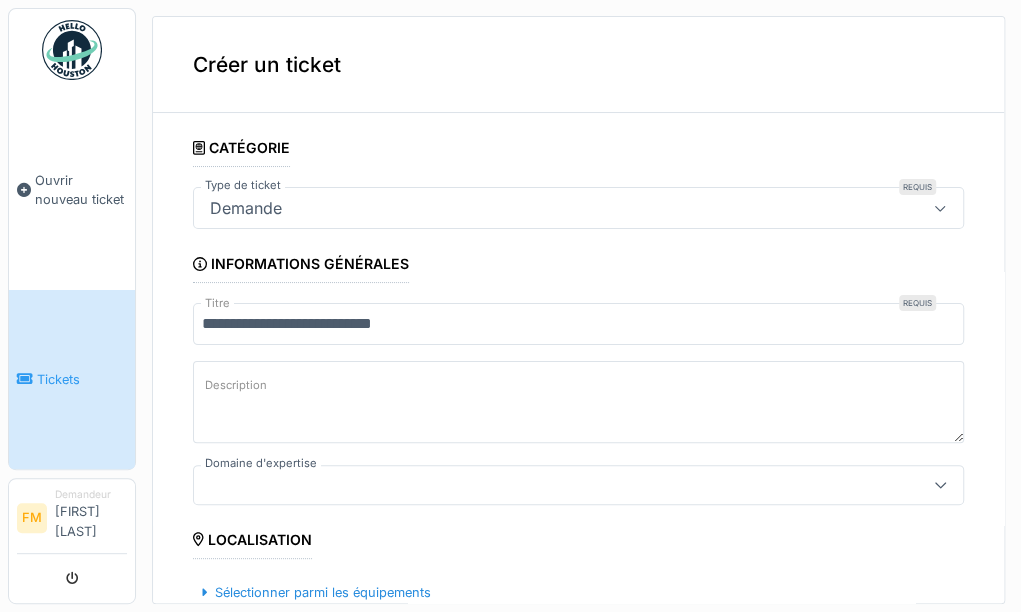 click on "Description" at bounding box center (578, 402) 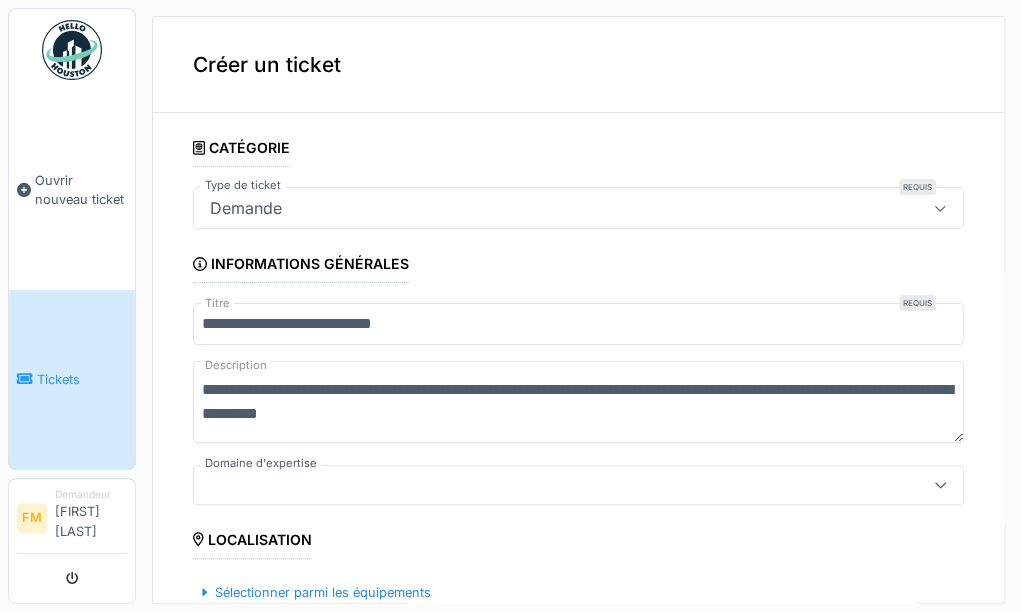 click on "**********" at bounding box center (578, 402) 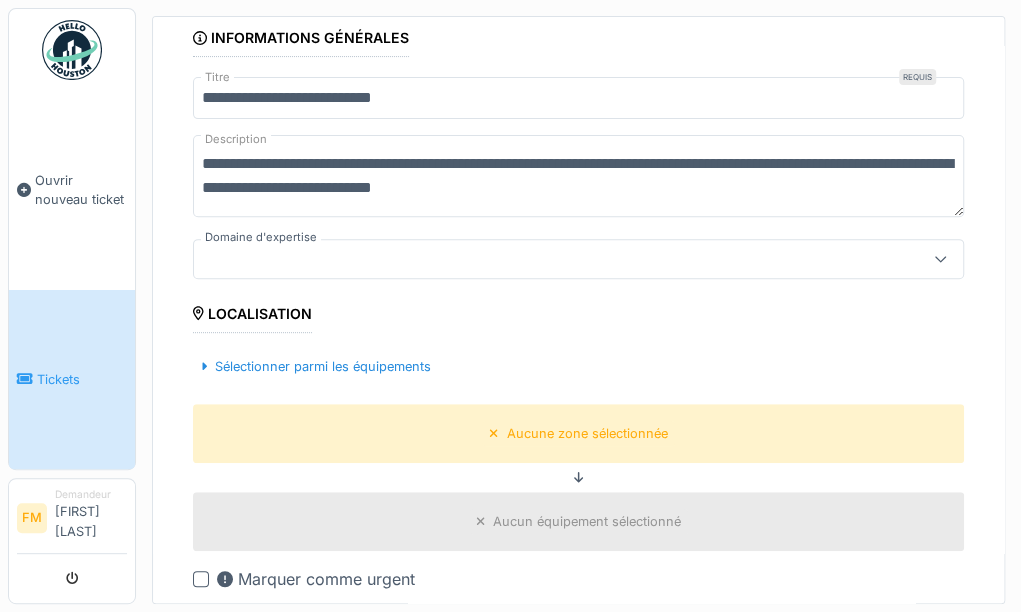 scroll, scrollTop: 386, scrollLeft: 0, axis: vertical 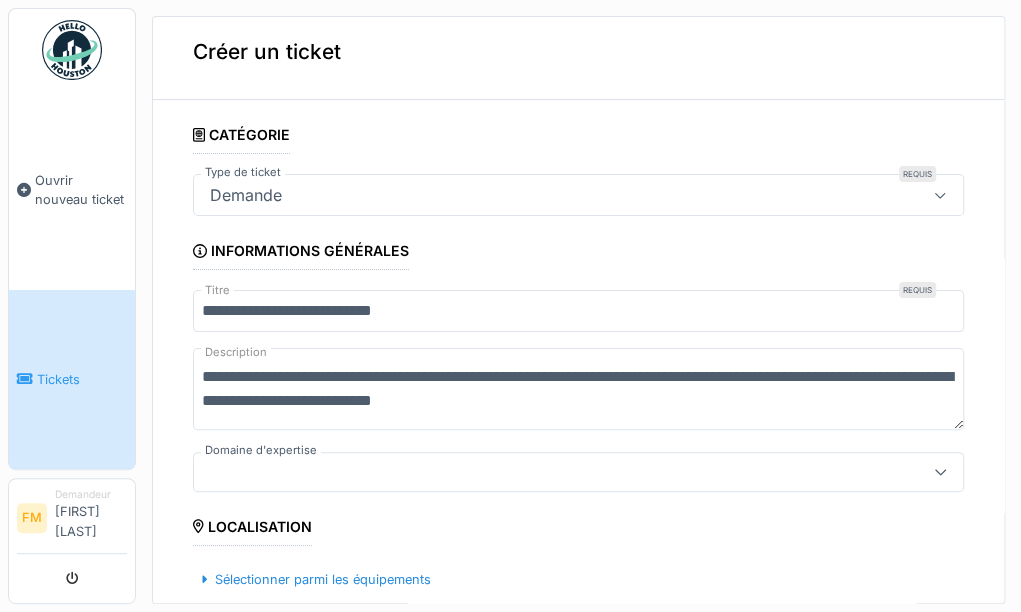type on "**********" 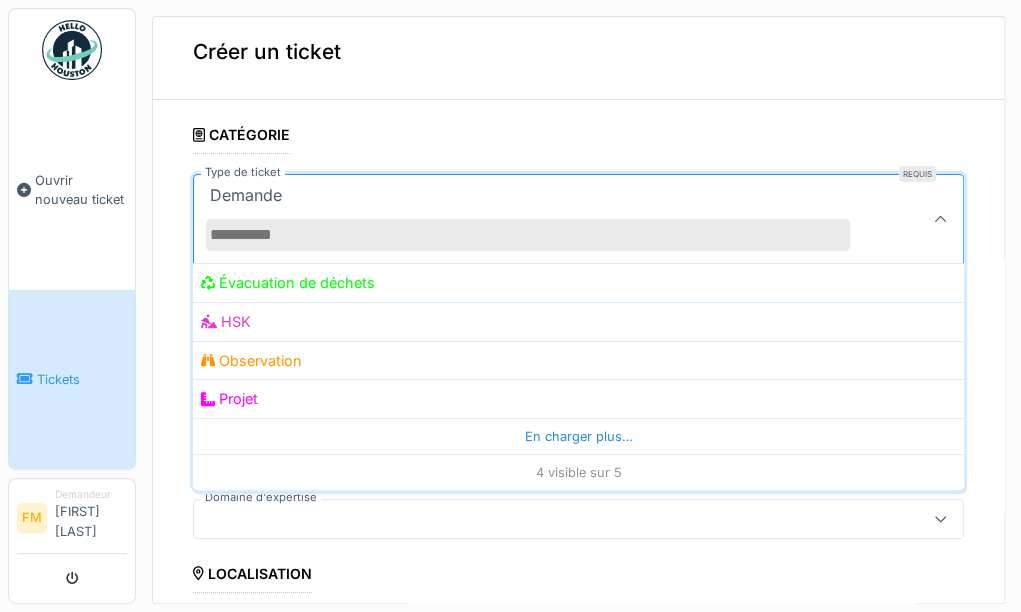 click at bounding box center [940, 219] 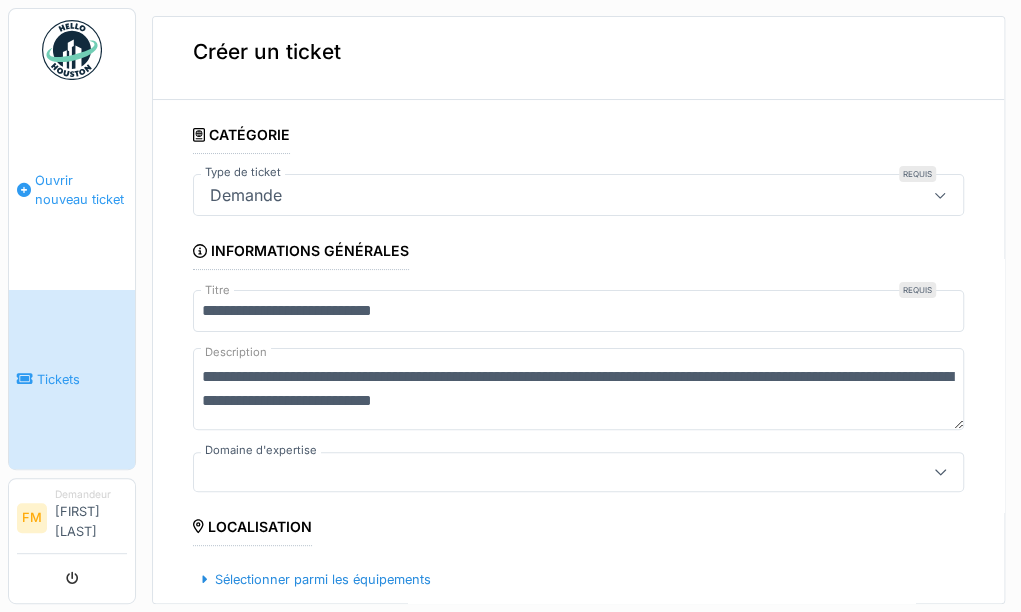 click on "Ouvrir nouveau ticket" at bounding box center (81, 190) 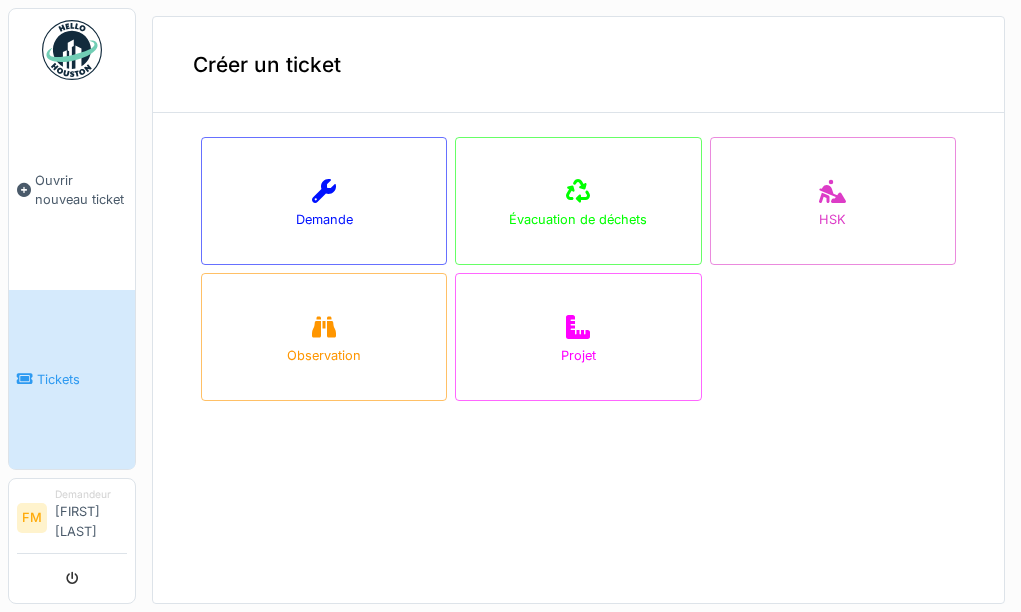 scroll, scrollTop: 0, scrollLeft: 0, axis: both 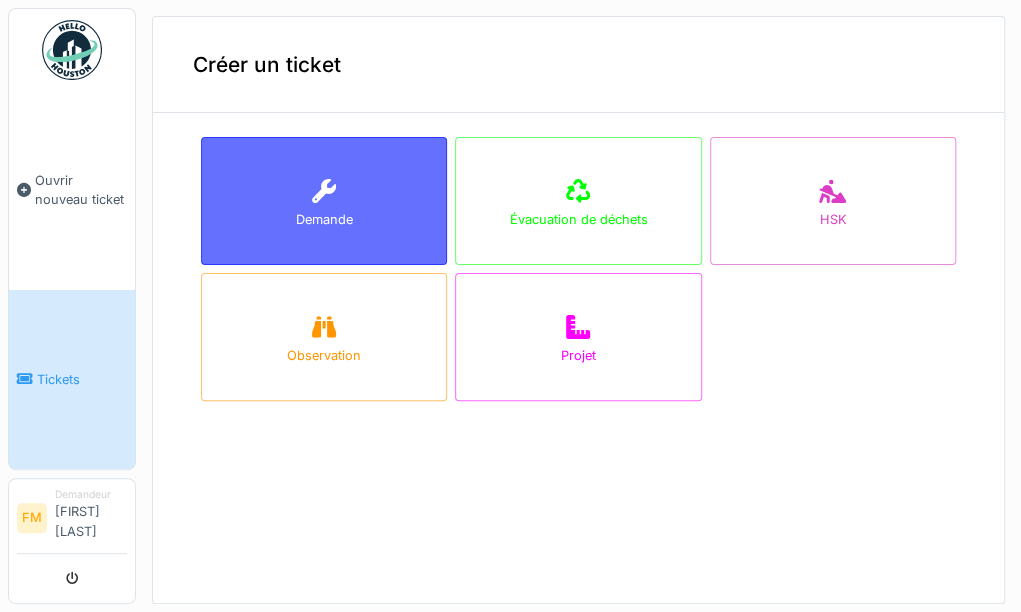 click on "Demande" at bounding box center (324, 219) 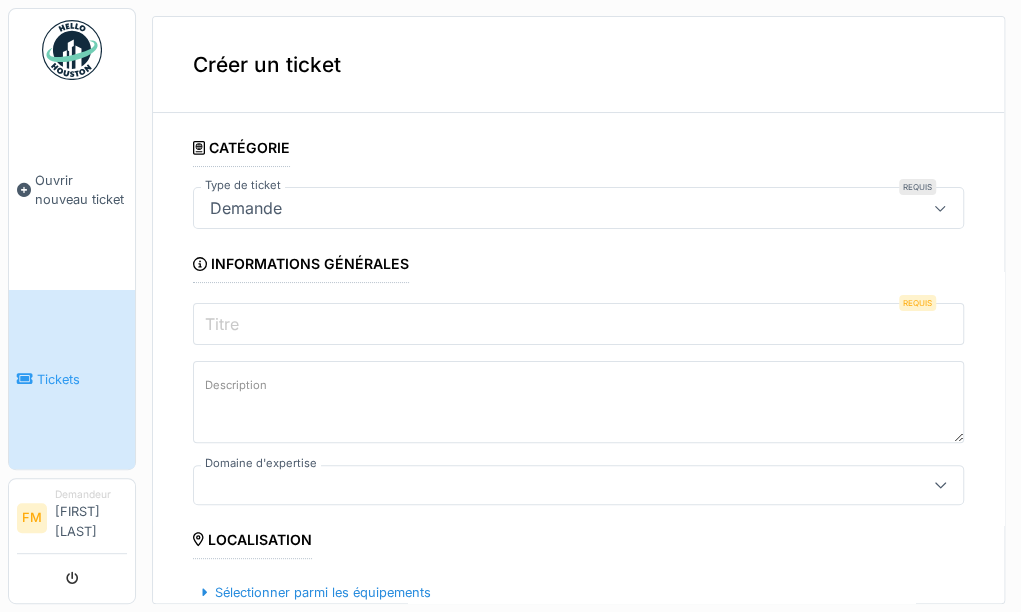 click on "Demande" at bounding box center [578, 208] 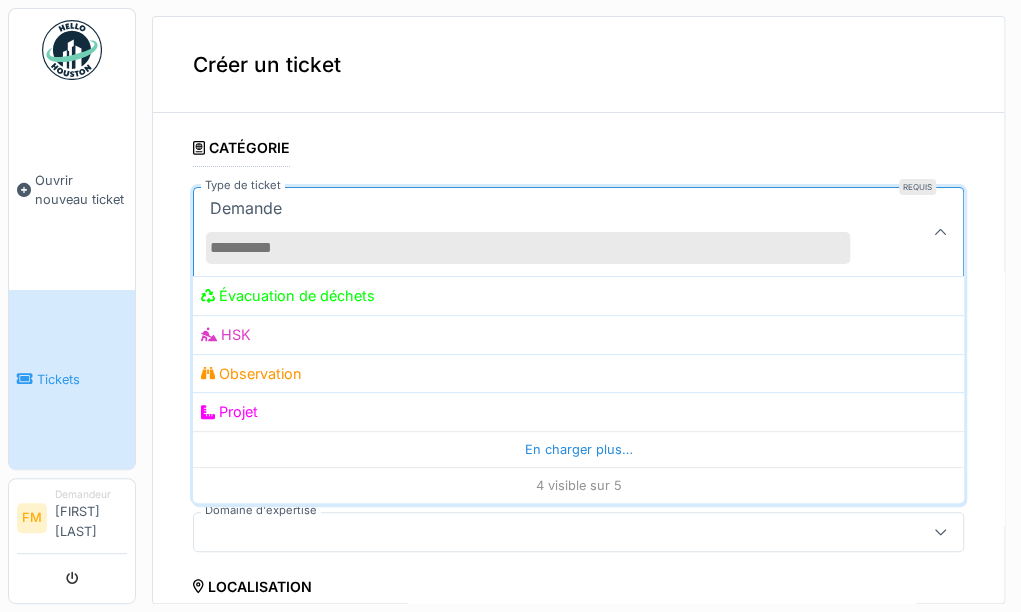 drag, startPoint x: 424, startPoint y: 372, endPoint x: 527, endPoint y: 170, distance: 226.74435 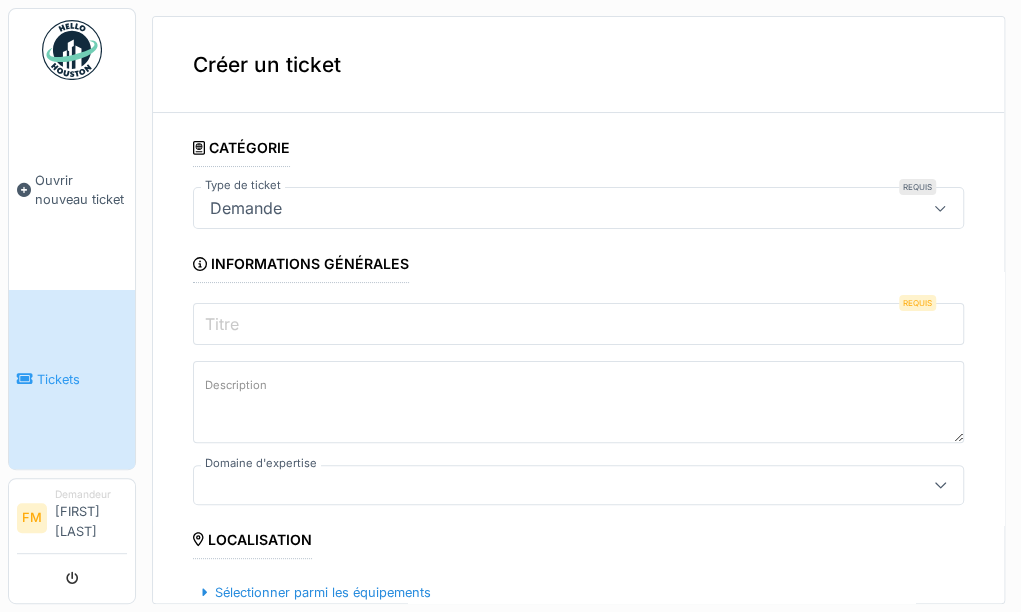 click on "**********" at bounding box center (578, 699) 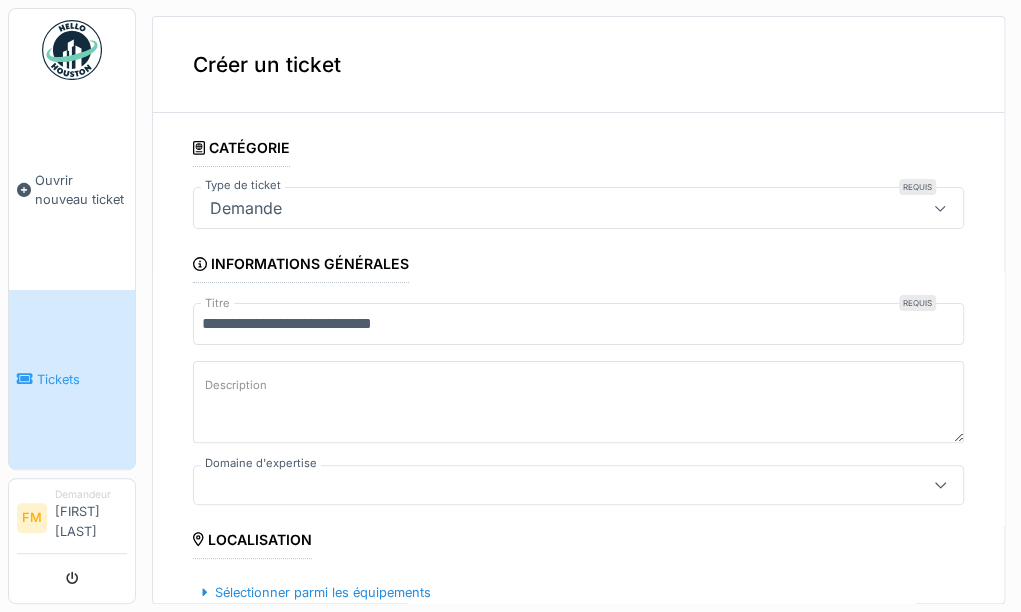 click on "Description" at bounding box center (578, 402) 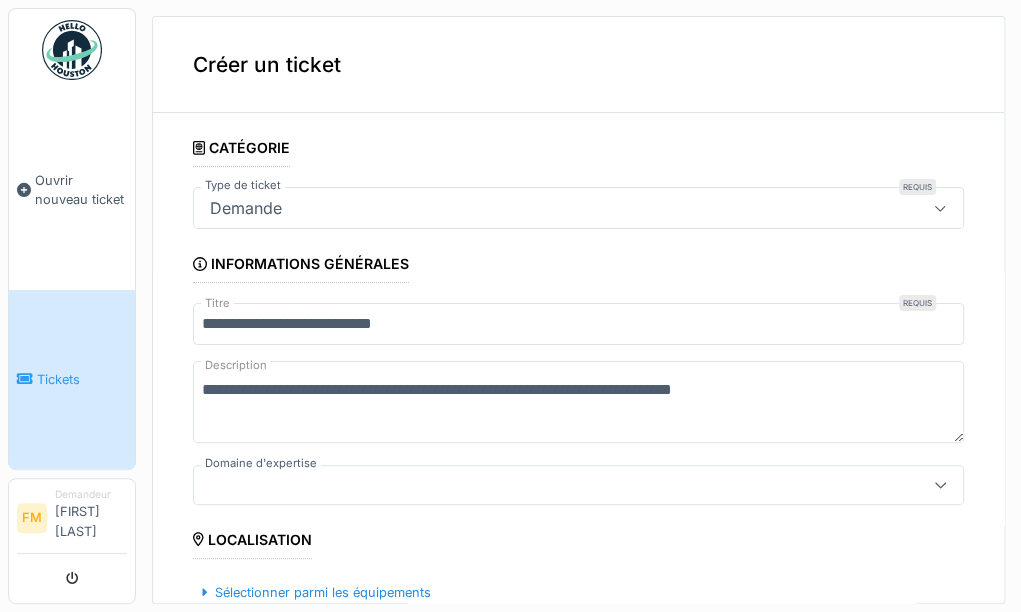 type on "**********" 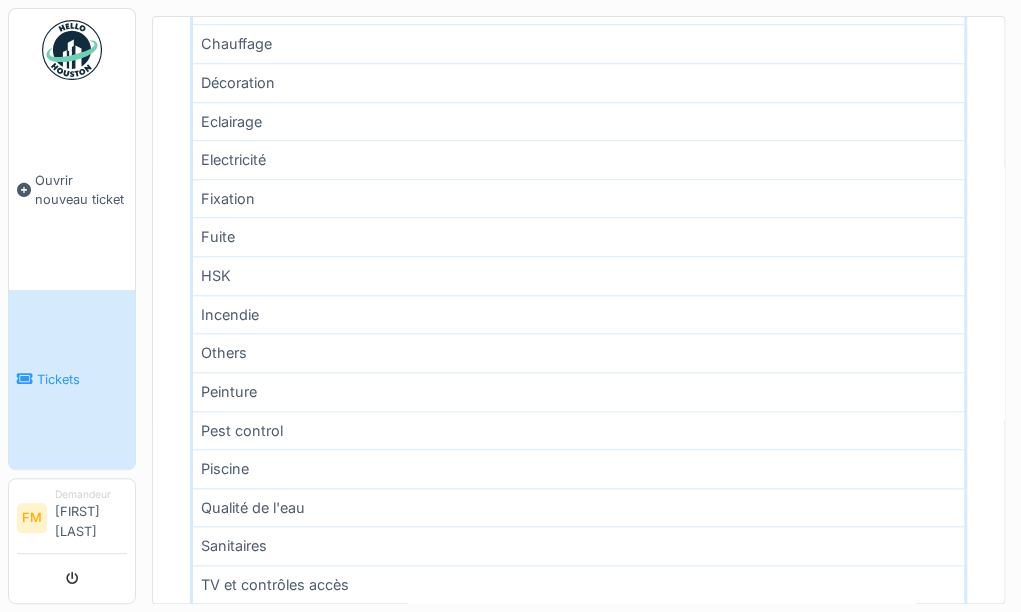 scroll, scrollTop: 653, scrollLeft: 0, axis: vertical 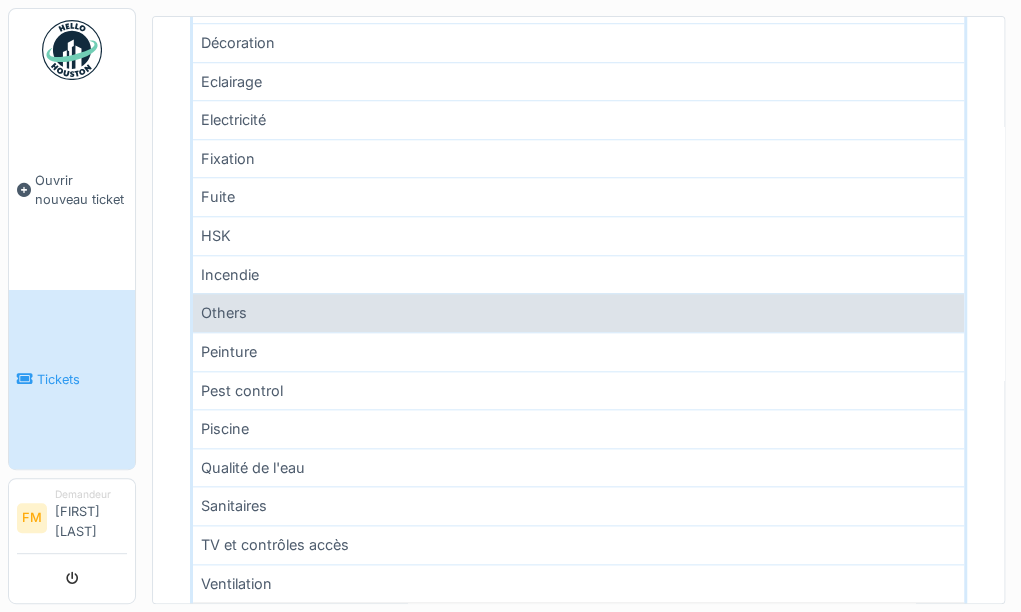 click on "Others" at bounding box center (578, 312) 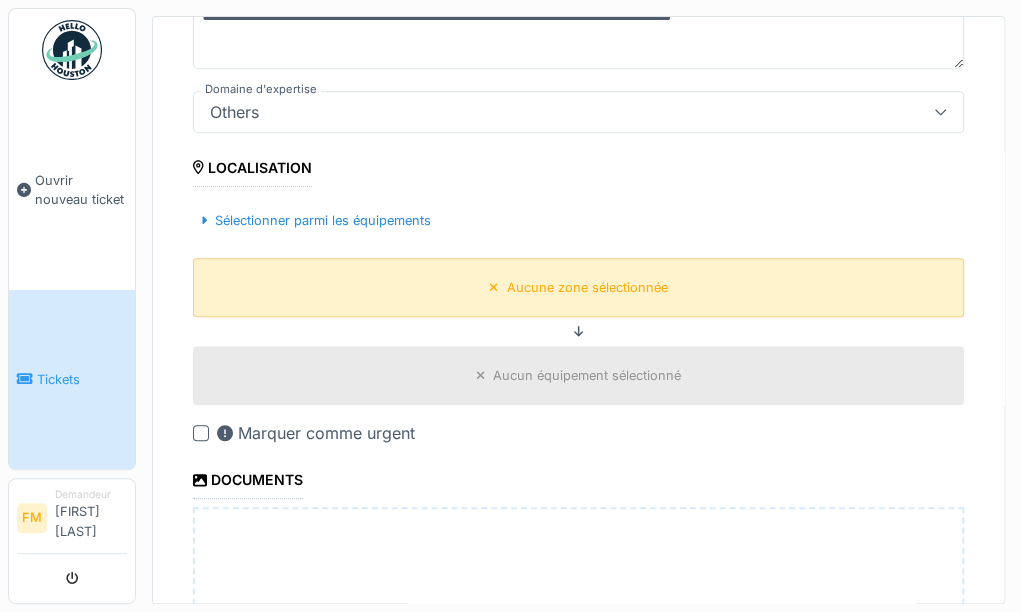scroll, scrollTop: 373, scrollLeft: 0, axis: vertical 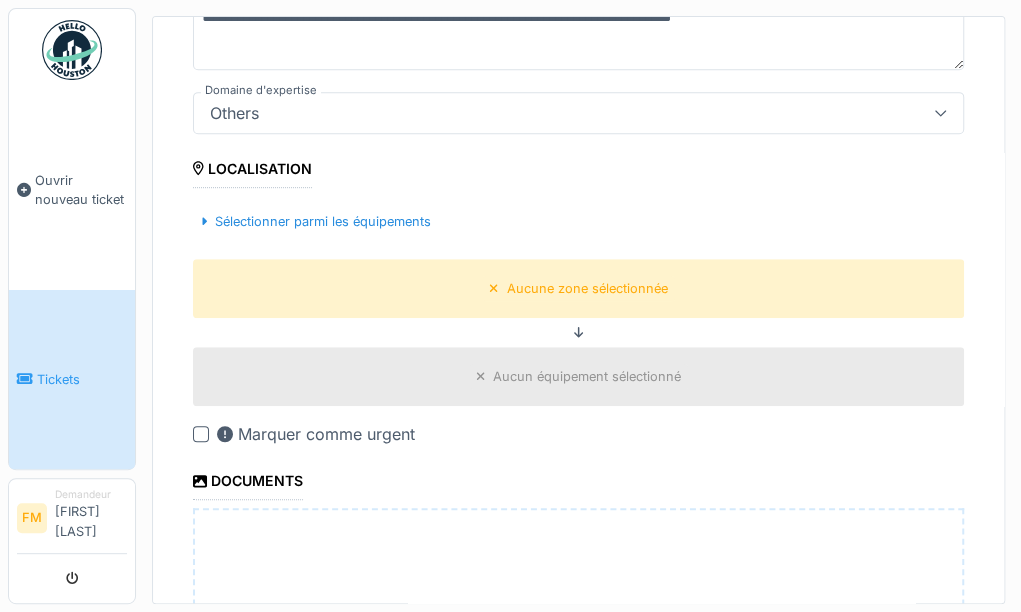click at bounding box center (201, 434) 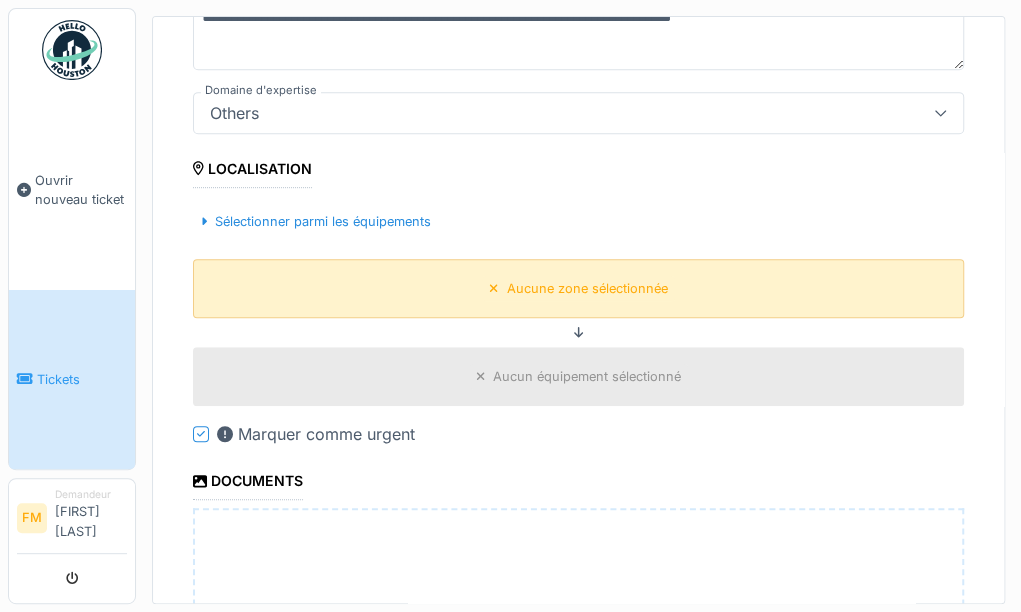 click on "Aucune zone sélectionnée" at bounding box center [578, 288] 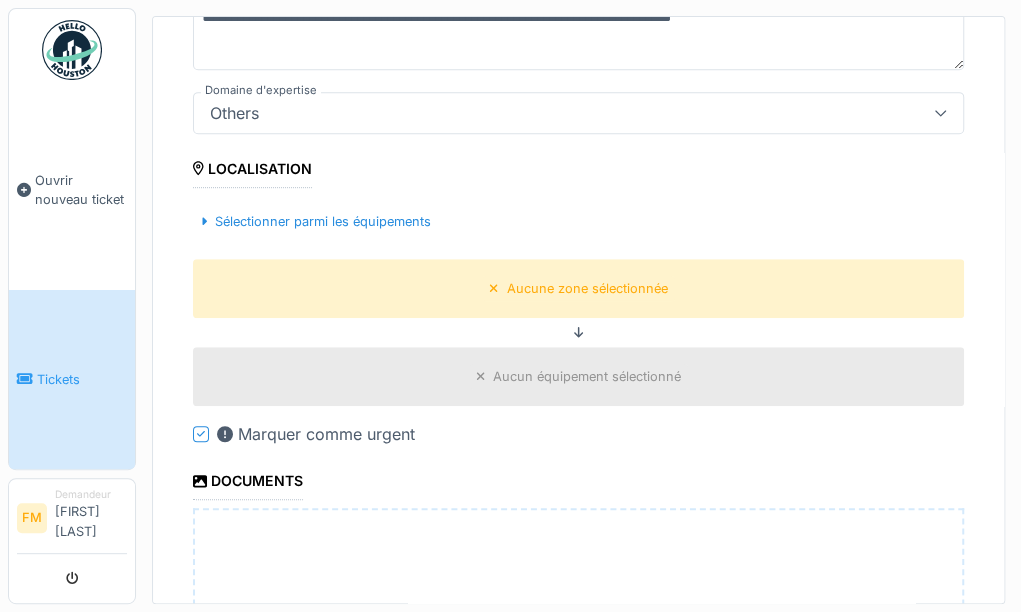 click at bounding box center (940, 112) 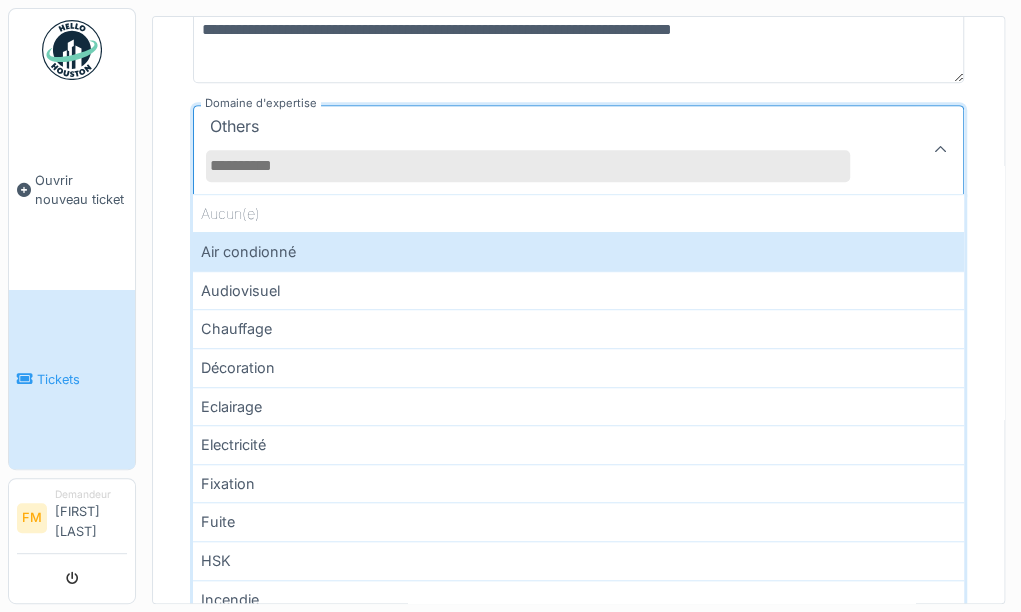 scroll, scrollTop: 307, scrollLeft: 0, axis: vertical 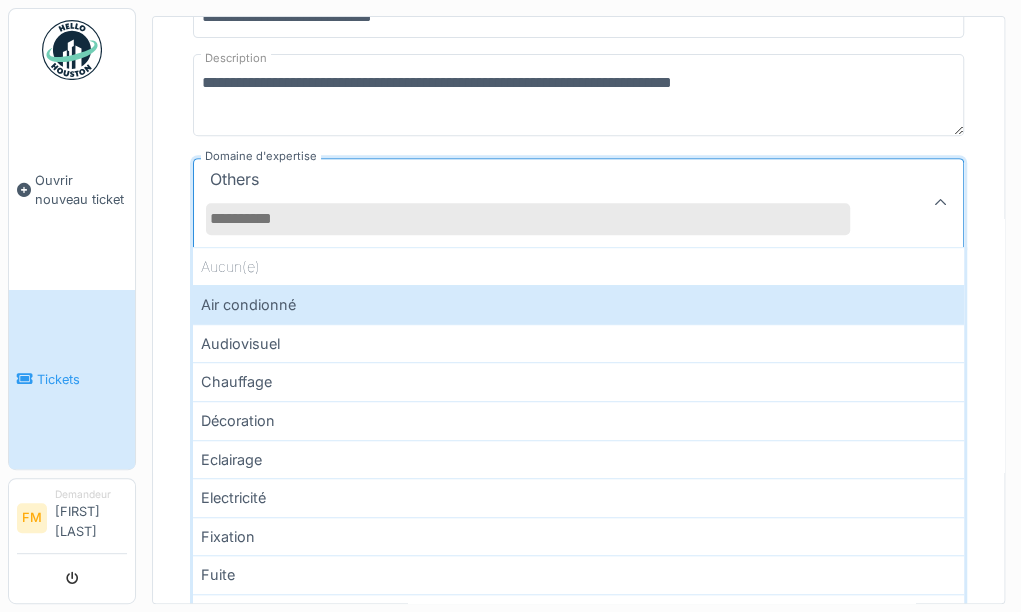 click 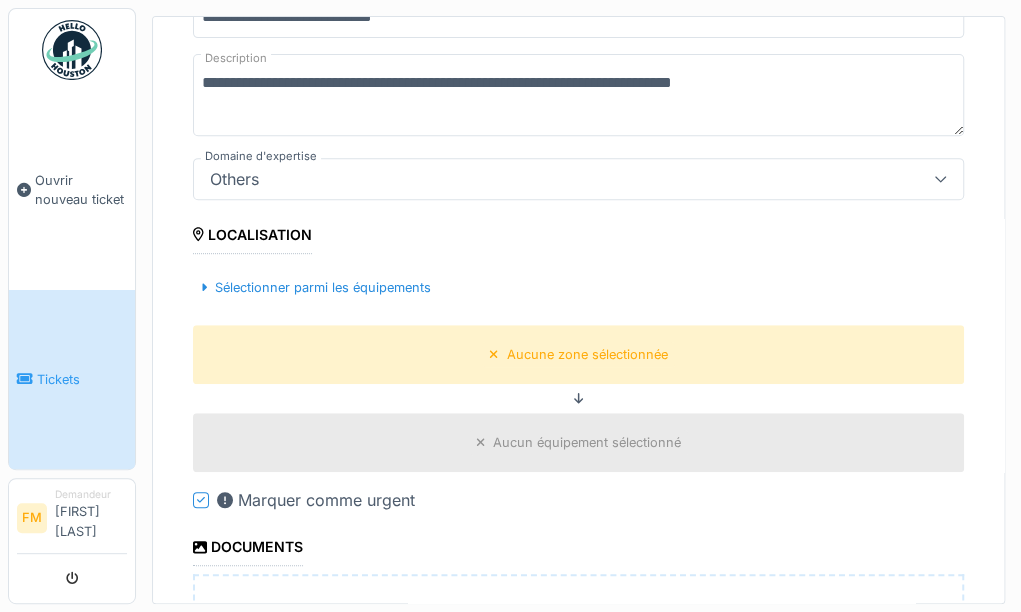 scroll, scrollTop: 700, scrollLeft: 0, axis: vertical 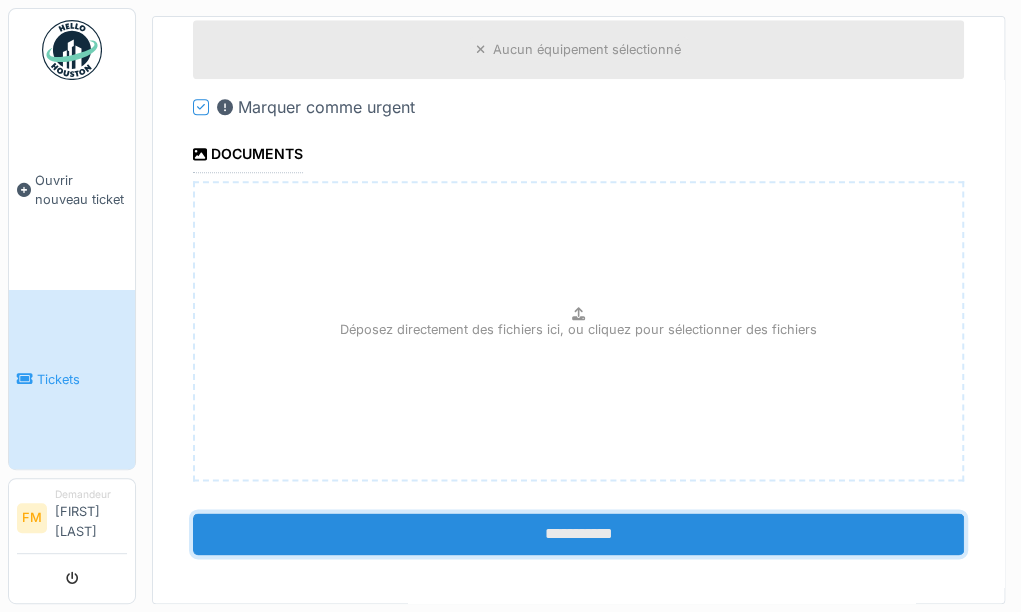 click on "**********" at bounding box center [578, 534] 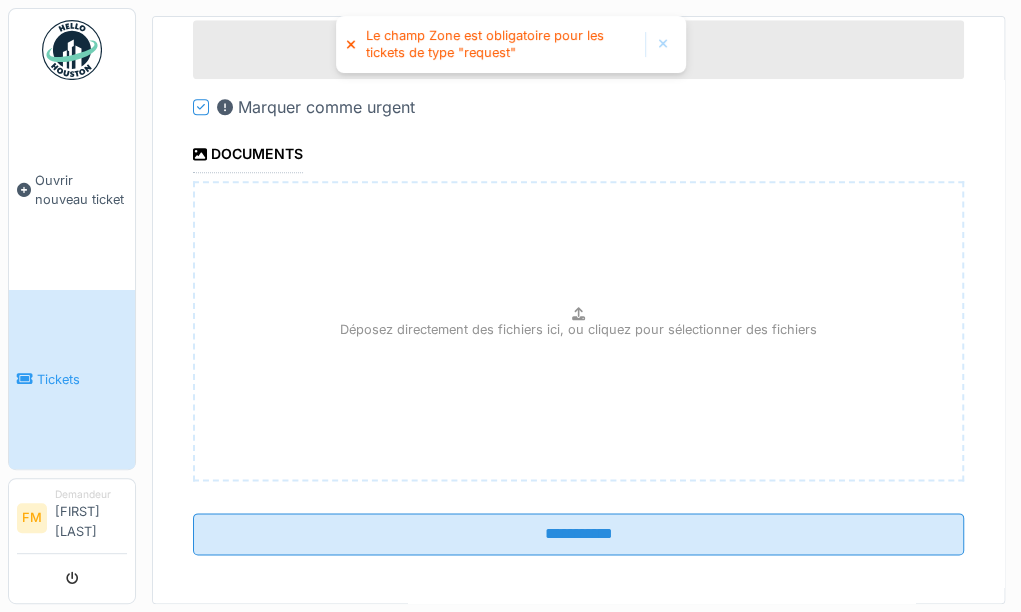 scroll, scrollTop: 186, scrollLeft: 0, axis: vertical 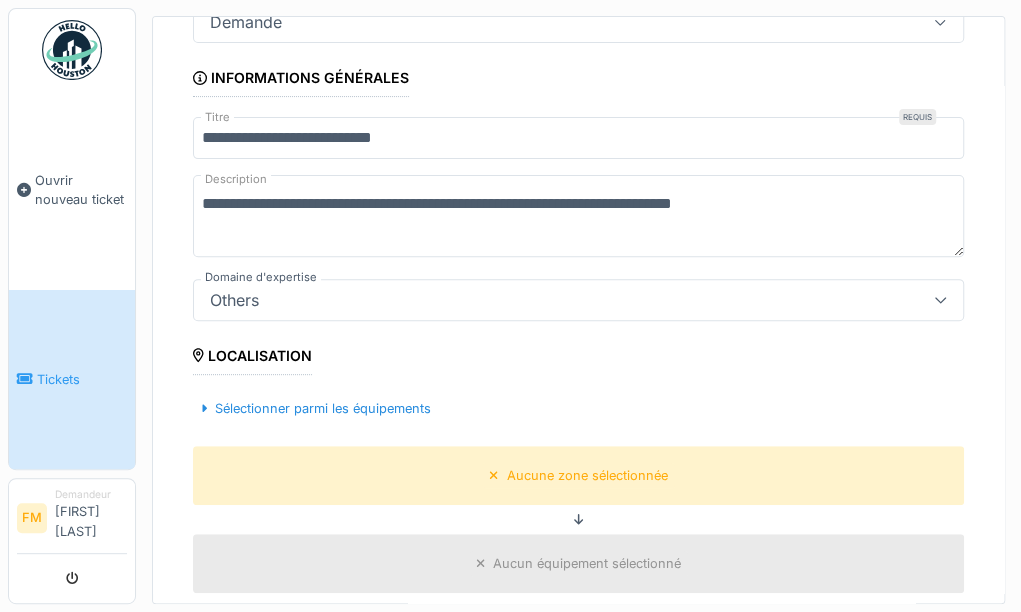 click on "Localisation" at bounding box center [252, 358] 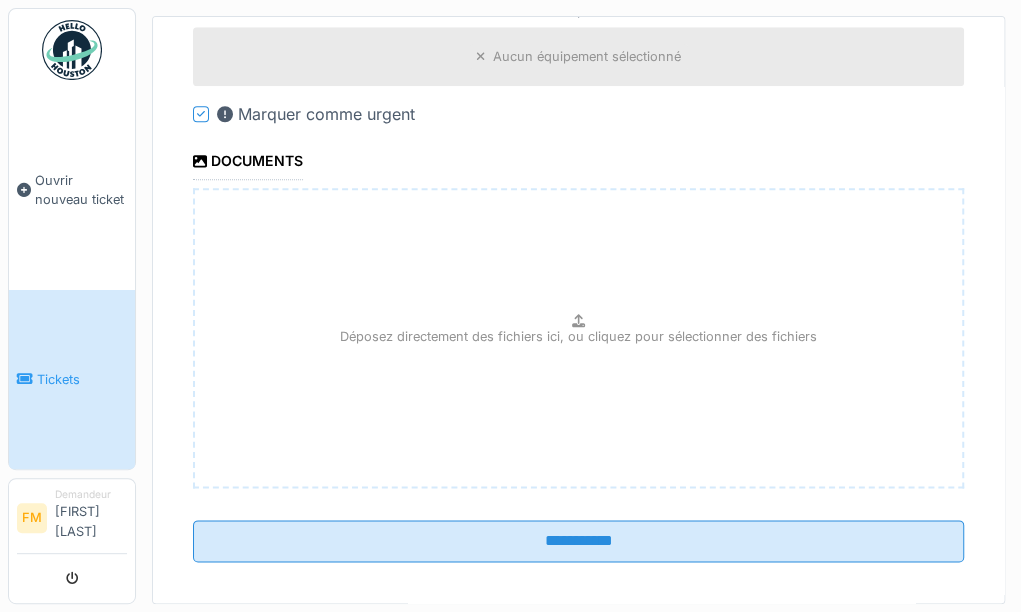 scroll, scrollTop: 700, scrollLeft: 0, axis: vertical 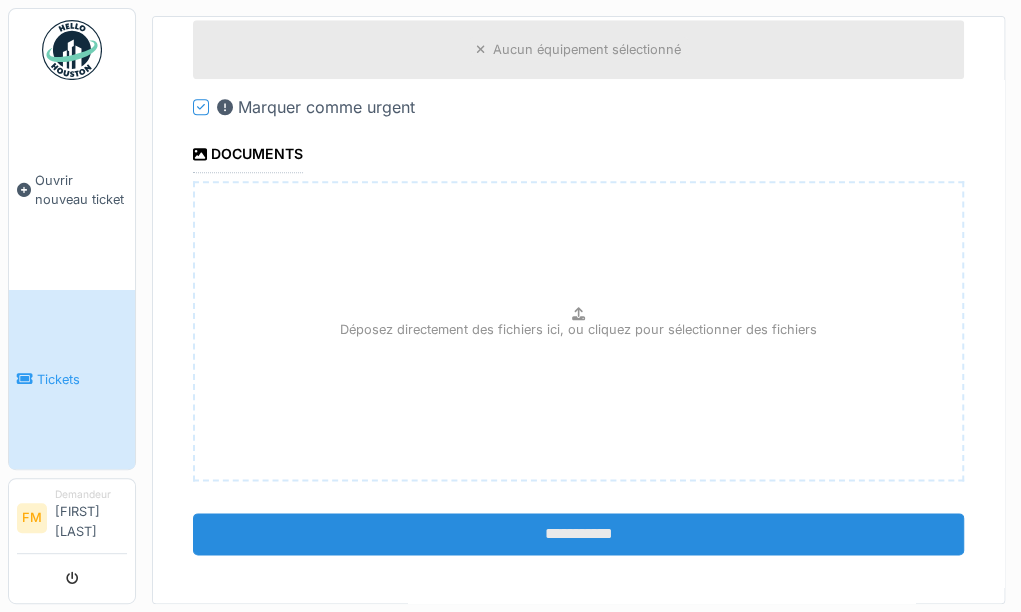 click on "**********" at bounding box center (578, 534) 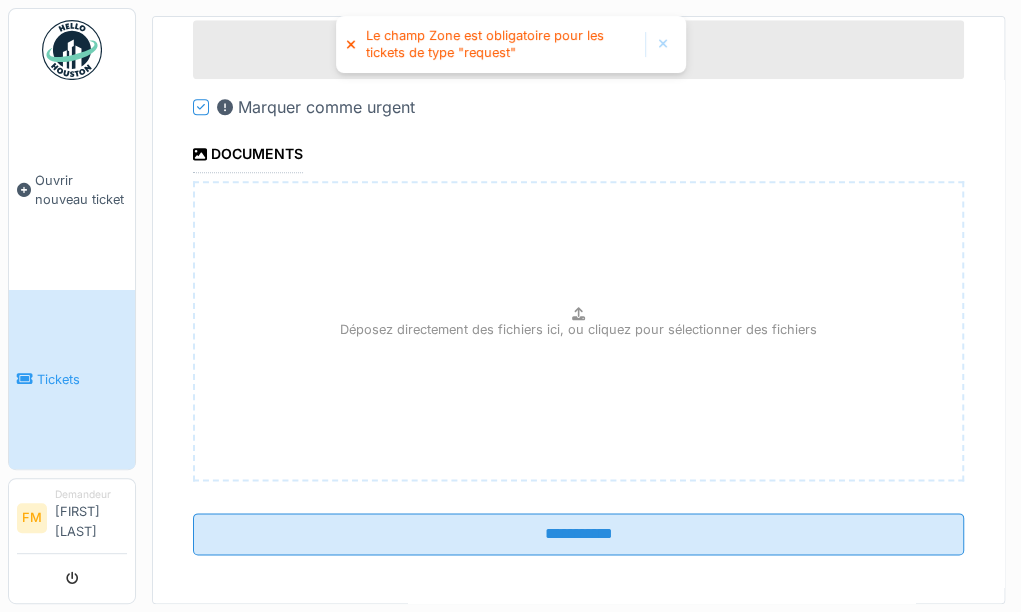 click on "**********" at bounding box center (578, 0) 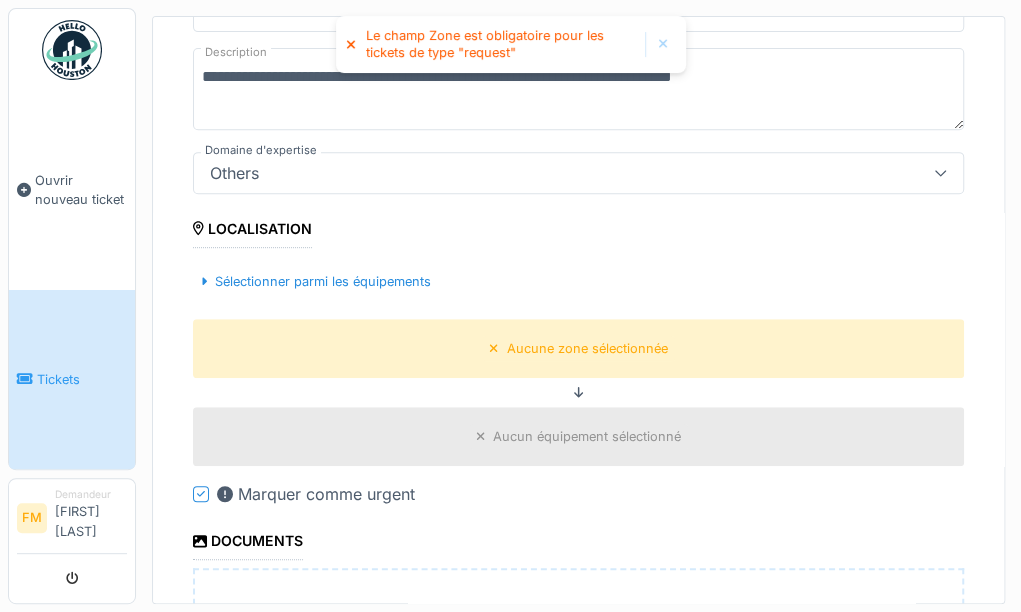 scroll, scrollTop: 260, scrollLeft: 0, axis: vertical 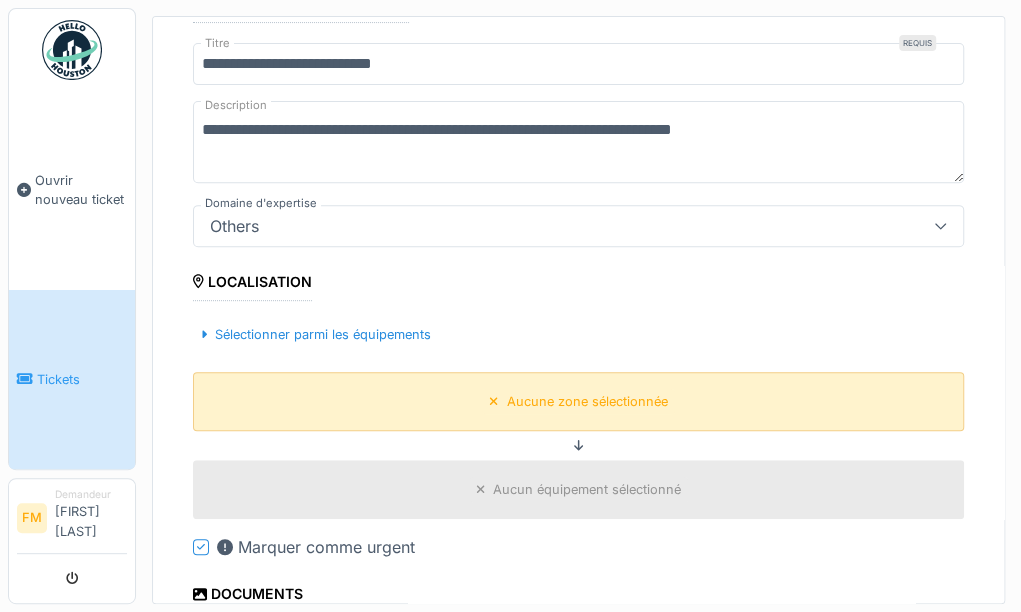 click on "Aucune zone sélectionnée" at bounding box center [587, 401] 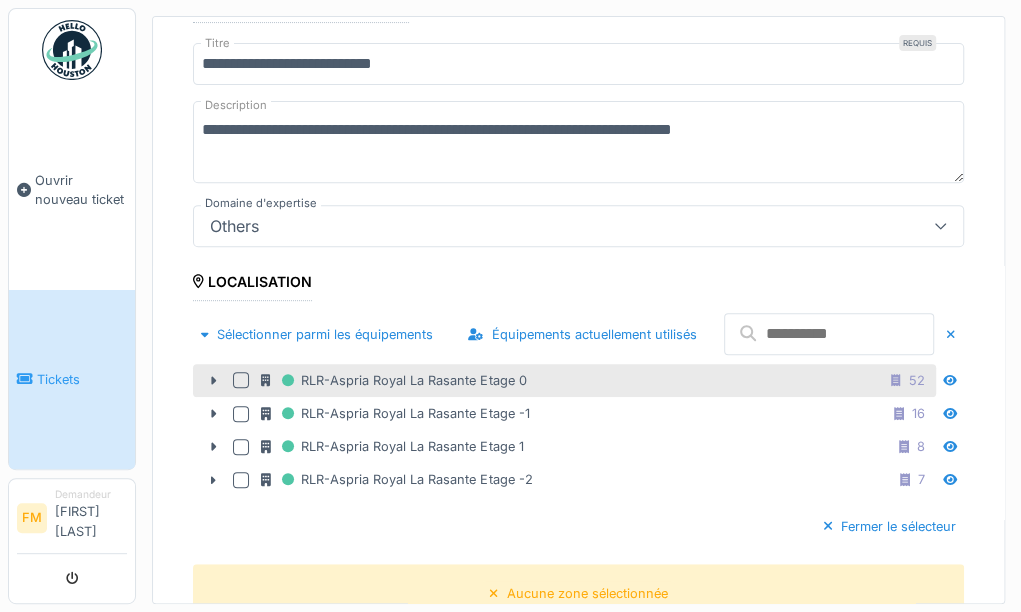 click at bounding box center [241, 380] 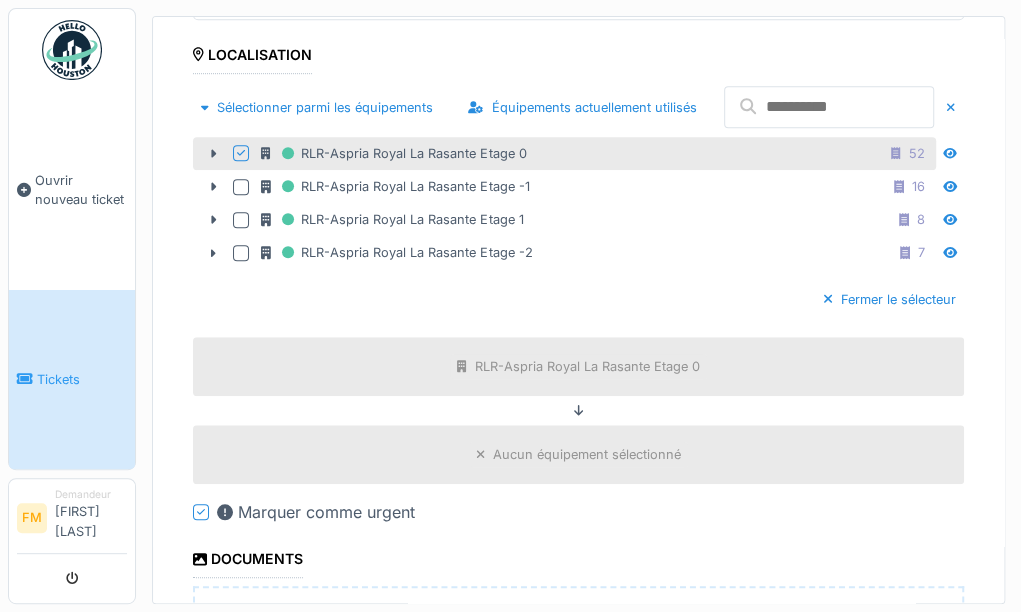 scroll, scrollTop: 620, scrollLeft: 0, axis: vertical 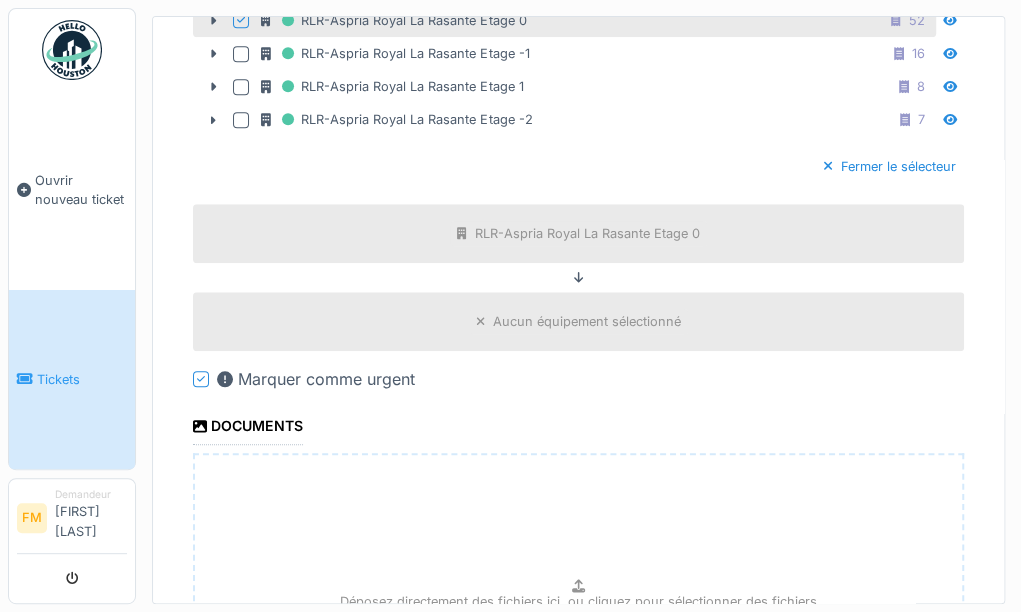 click on "Aucun équipement sélectionné" at bounding box center (587, 321) 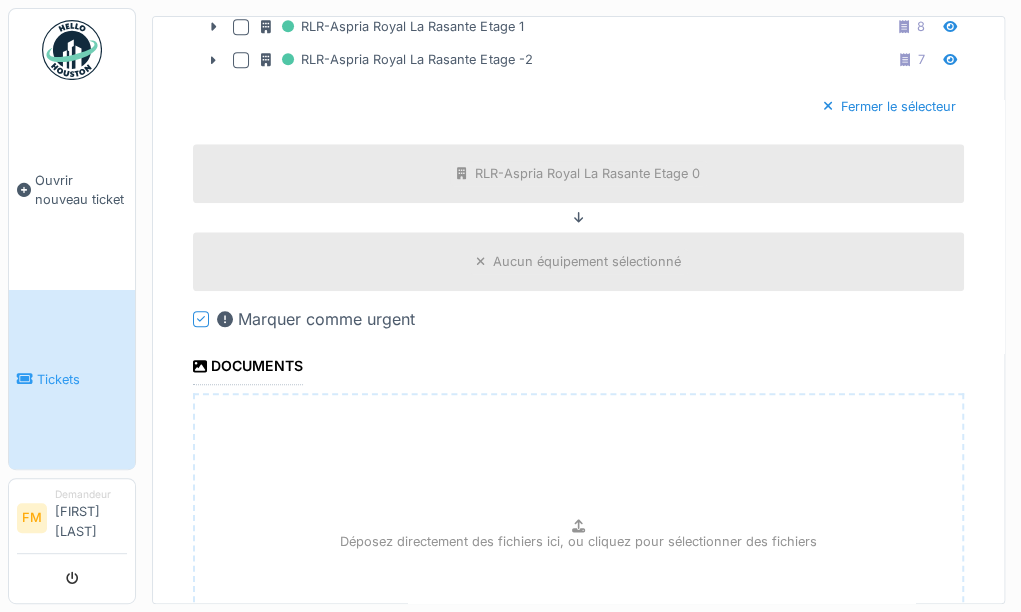 scroll, scrollTop: 700, scrollLeft: 0, axis: vertical 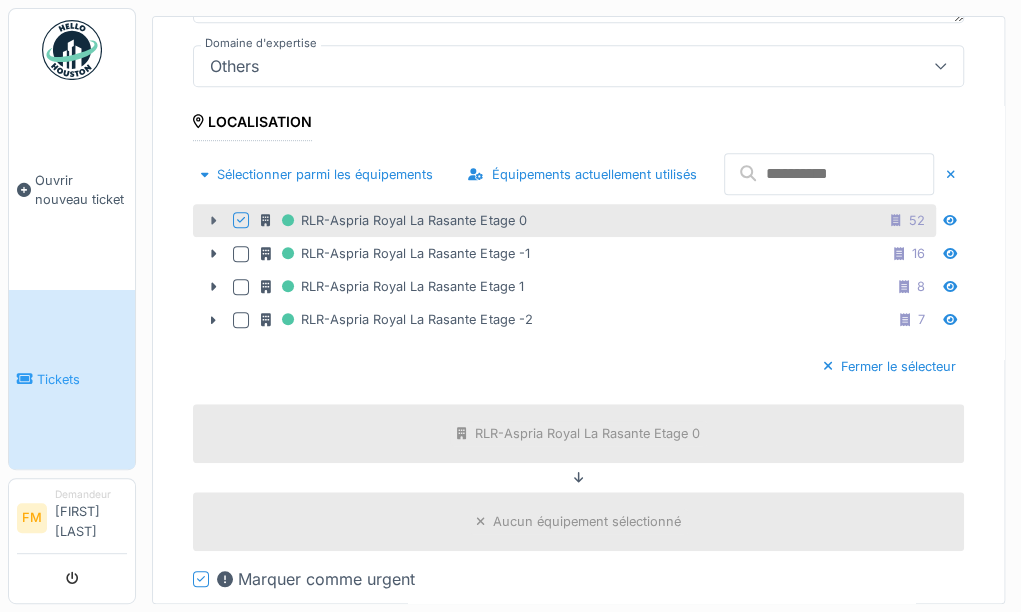 click 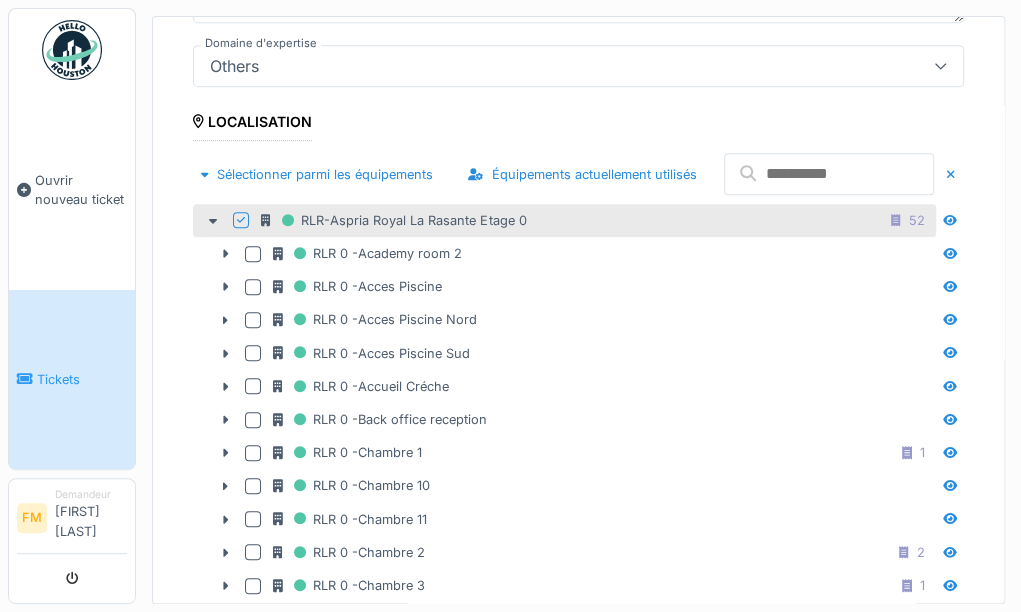 scroll, scrollTop: 933, scrollLeft: 0, axis: vertical 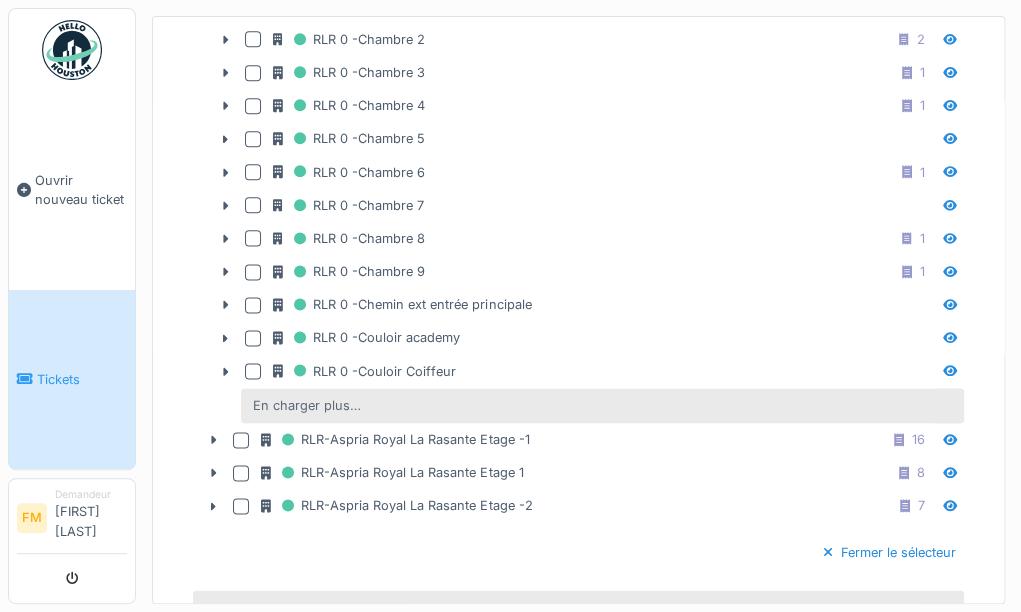 click on "En charger plus…" at bounding box center (307, 405) 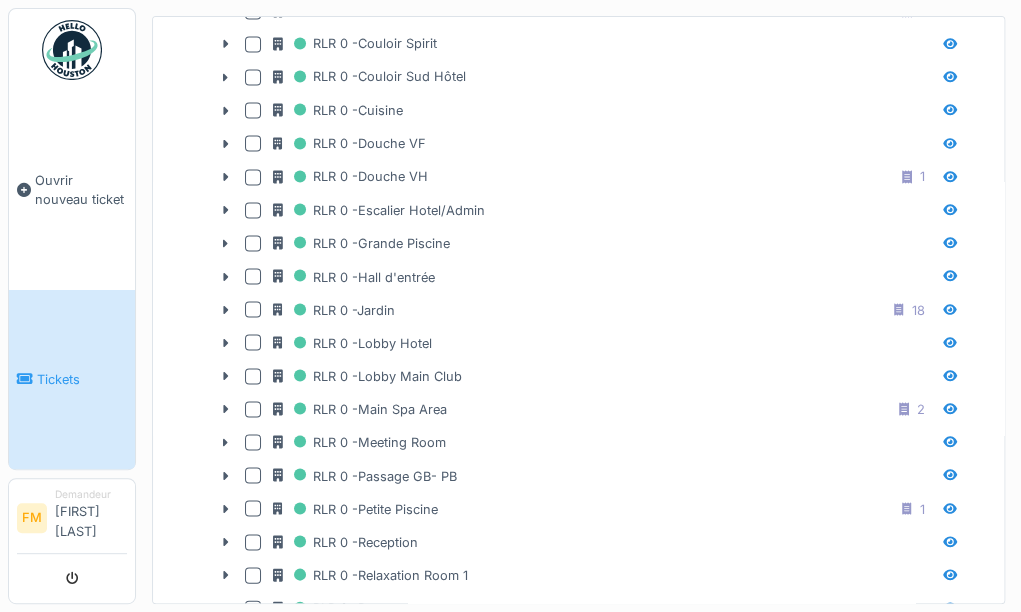scroll, scrollTop: 1400, scrollLeft: 0, axis: vertical 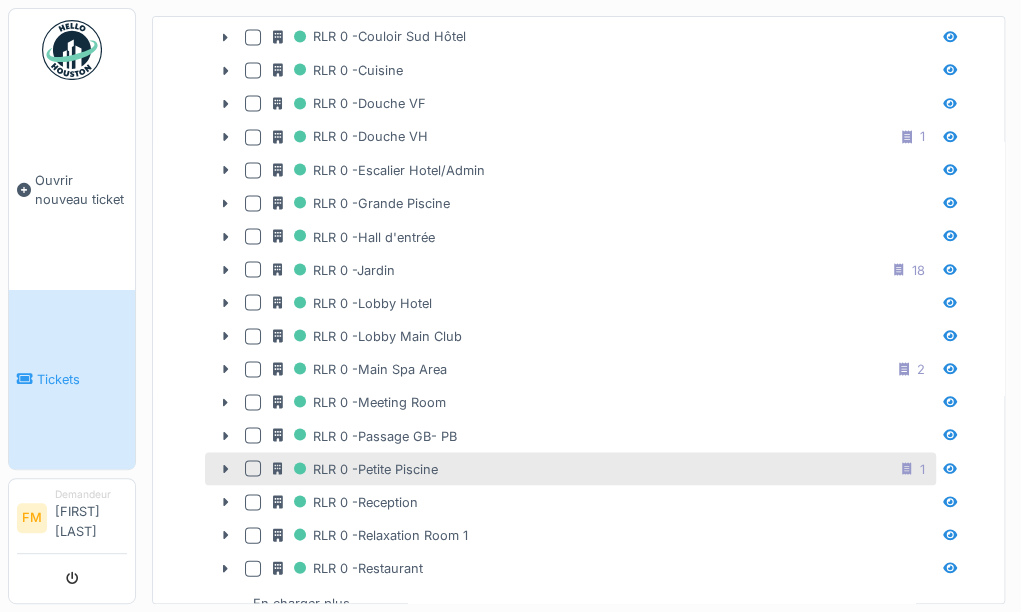 click at bounding box center (253, 468) 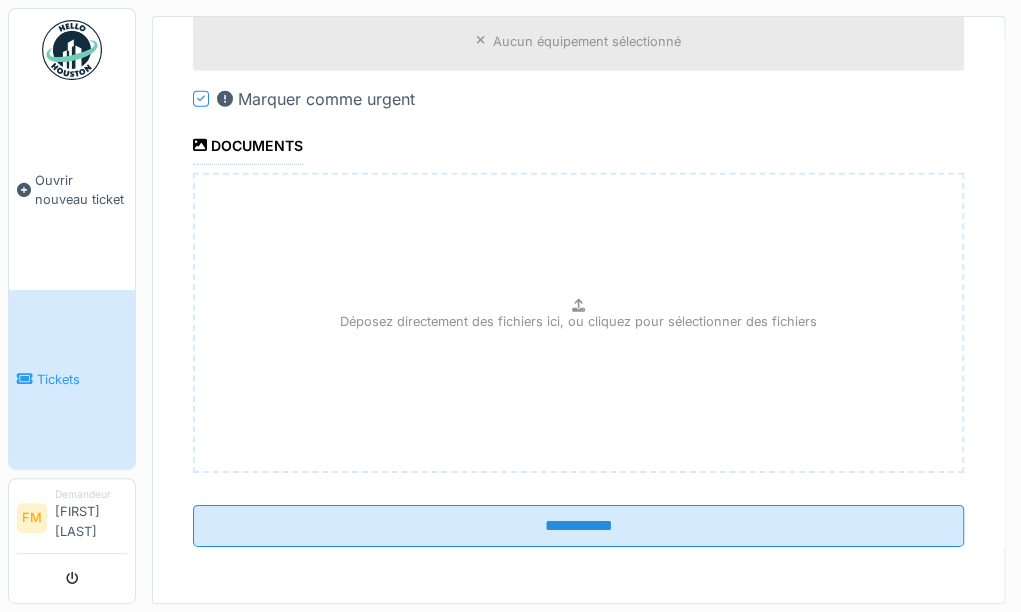 scroll, scrollTop: 2275, scrollLeft: 0, axis: vertical 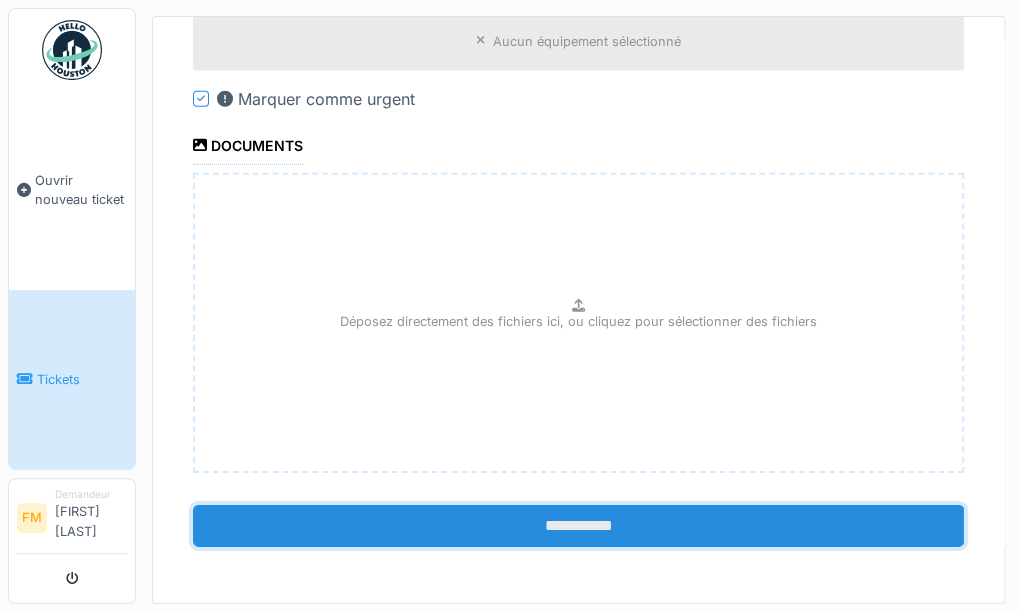 click on "**********" at bounding box center [578, 526] 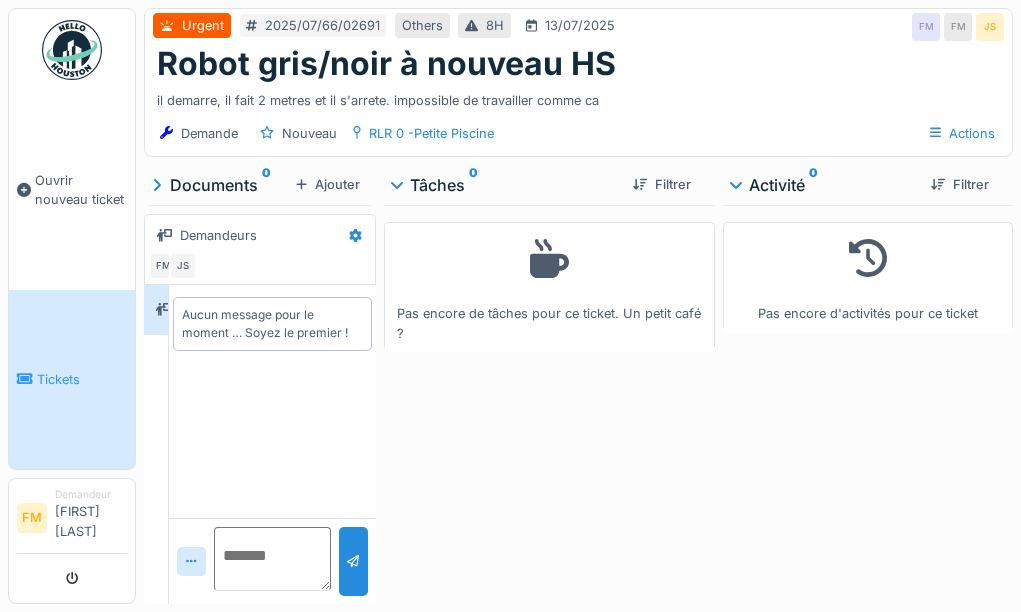 scroll, scrollTop: 0, scrollLeft: 0, axis: both 